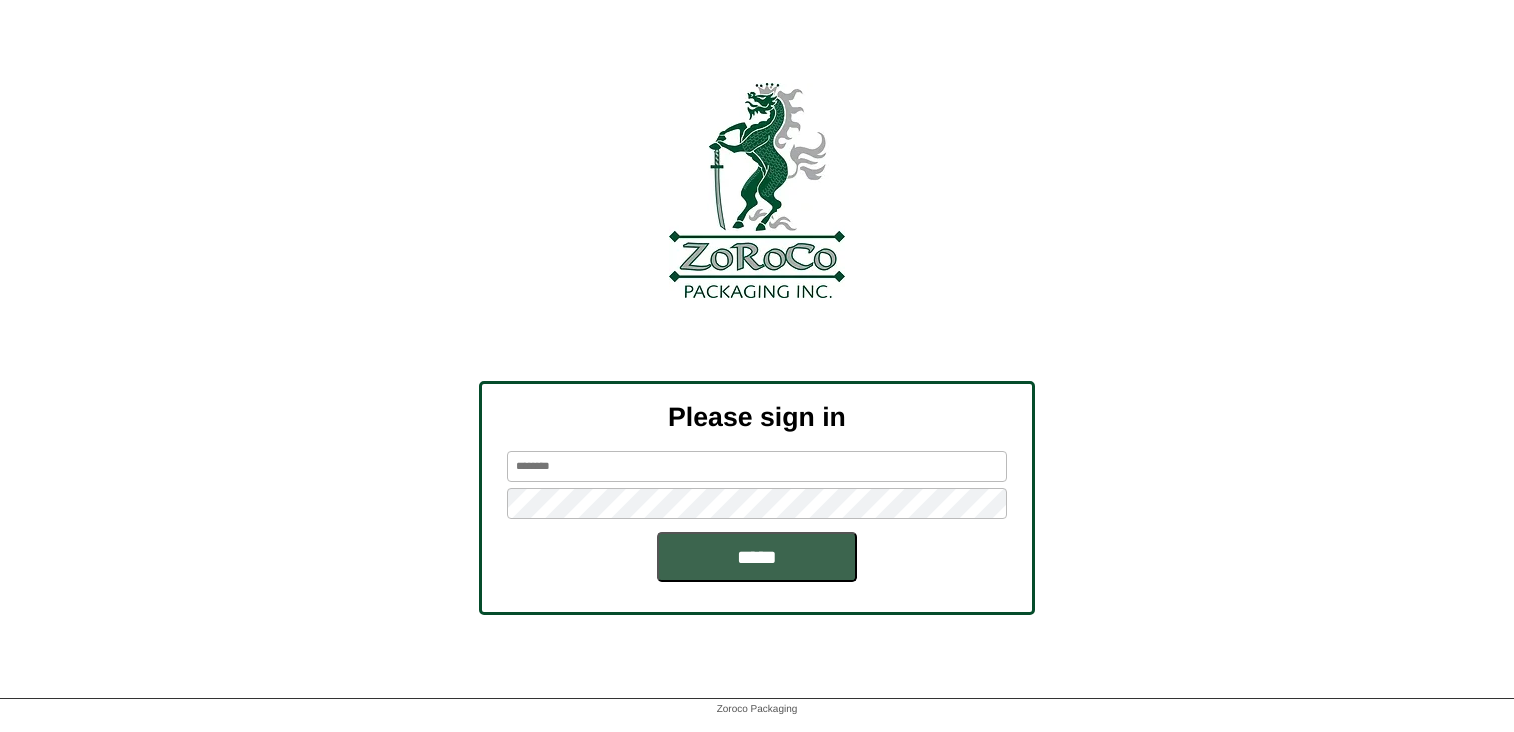 scroll, scrollTop: 0, scrollLeft: 0, axis: both 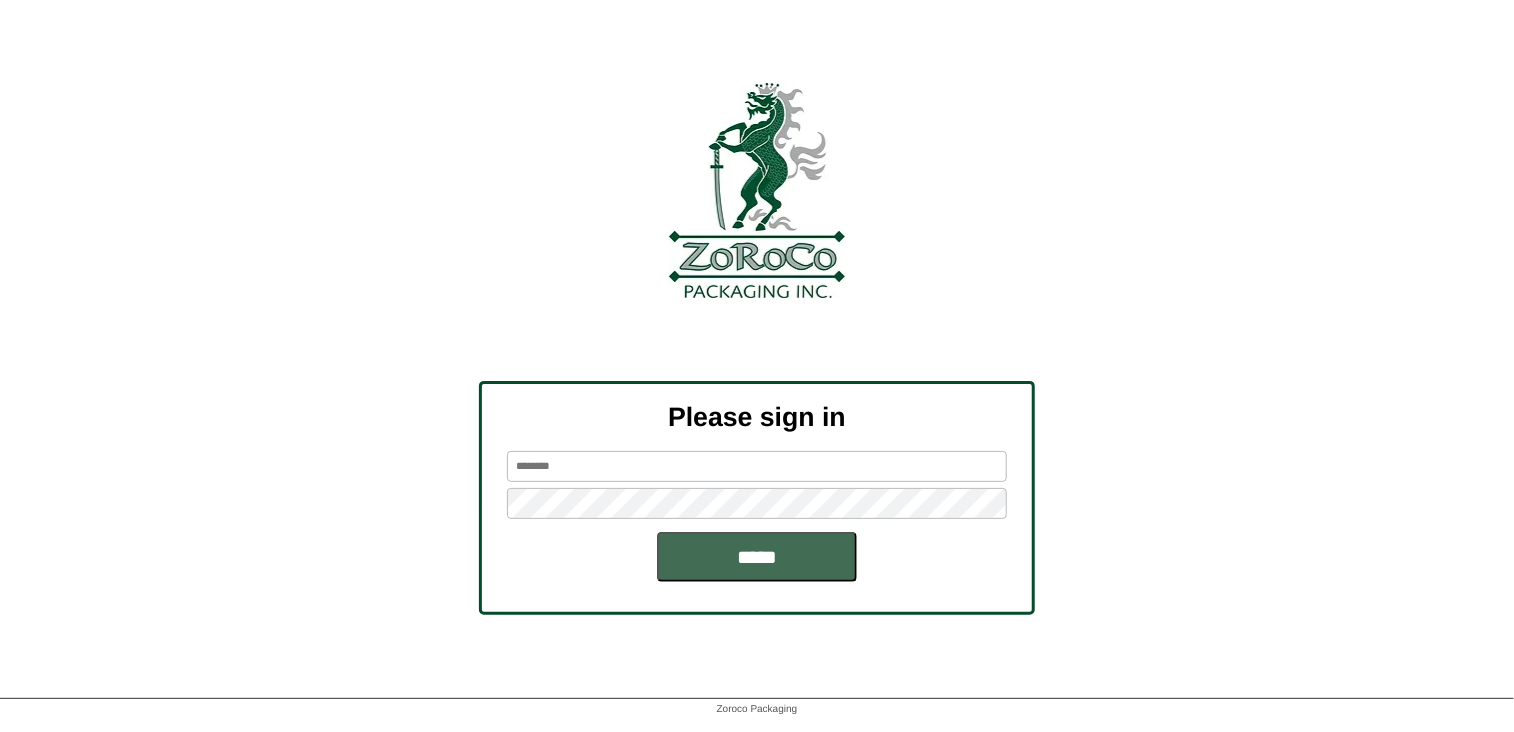 type on "*******" 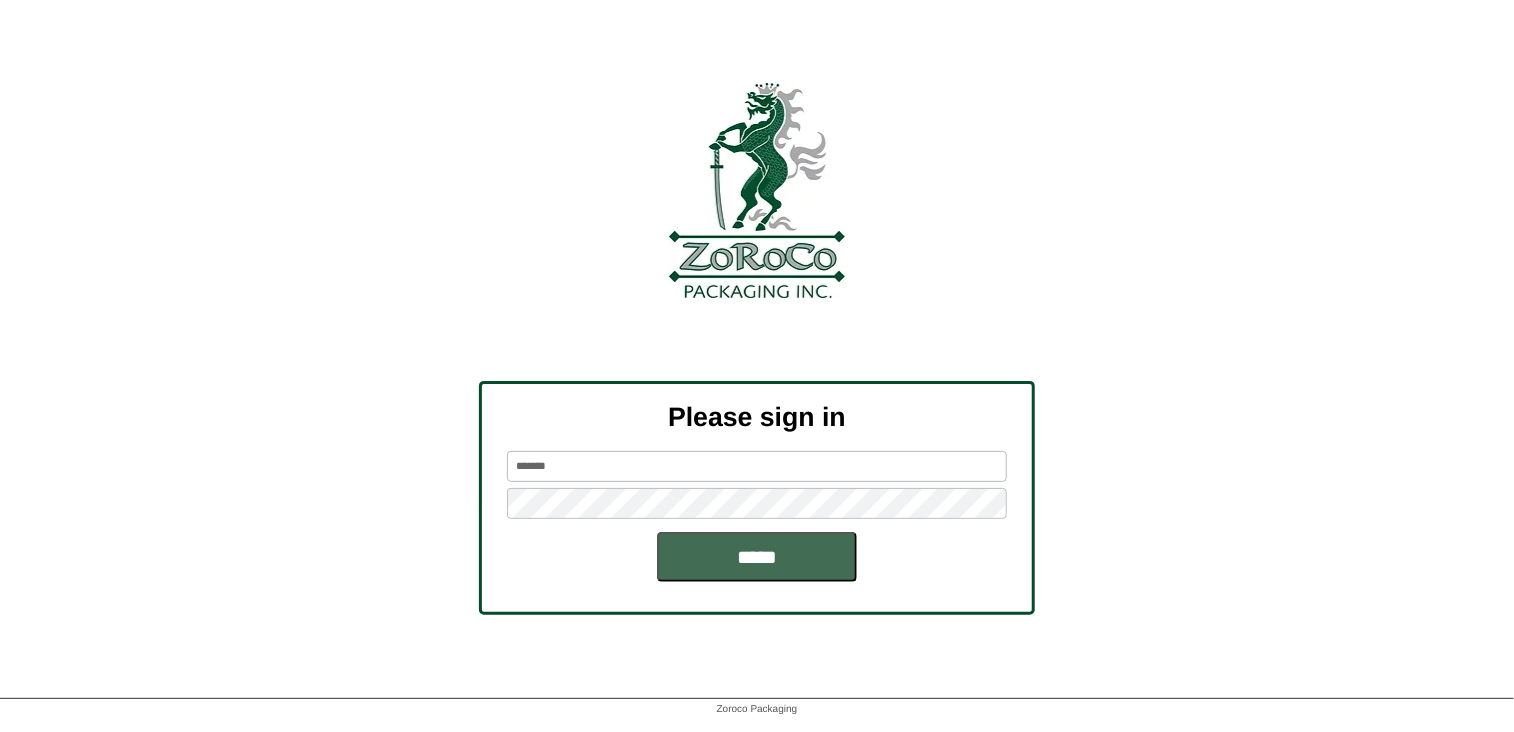 click on "*****" at bounding box center (757, 557) 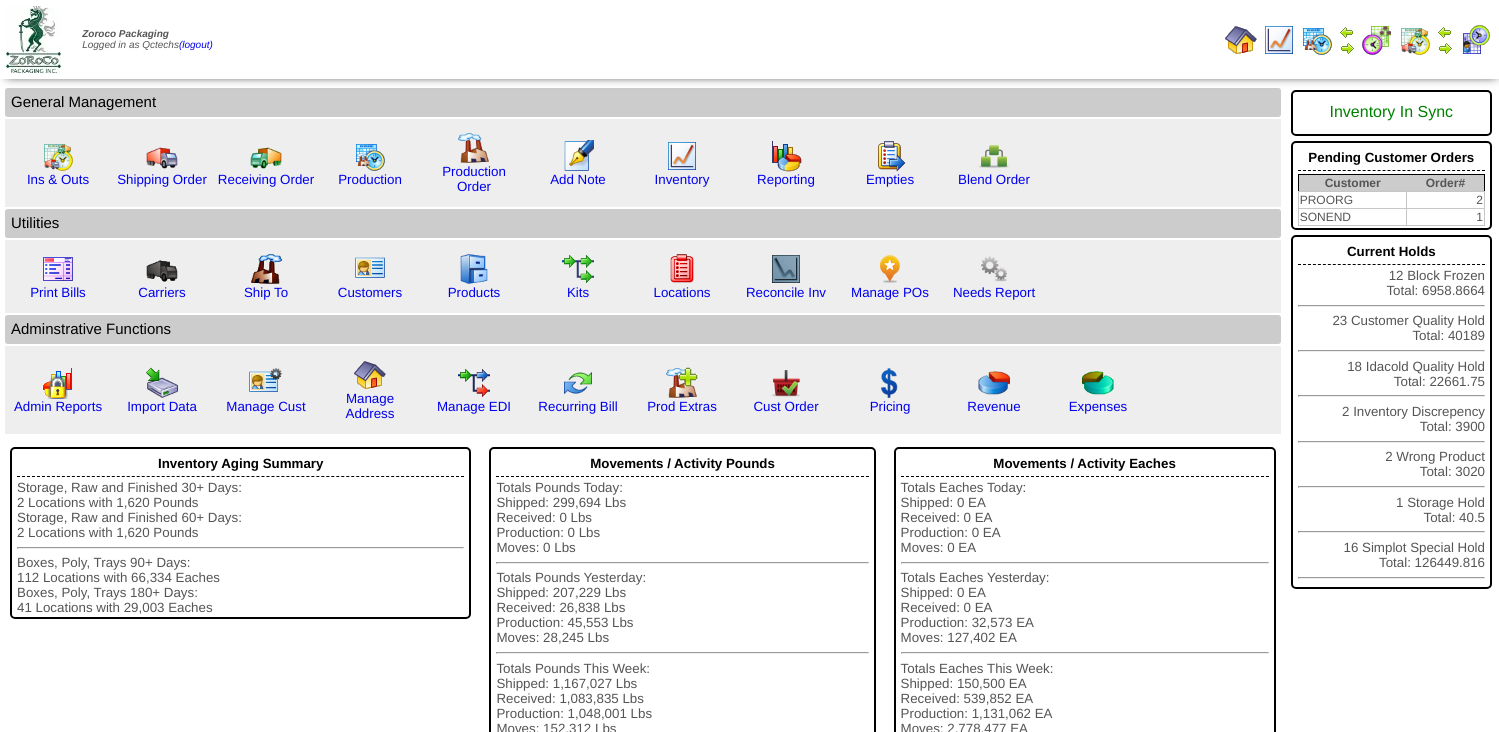 scroll, scrollTop: 0, scrollLeft: 0, axis: both 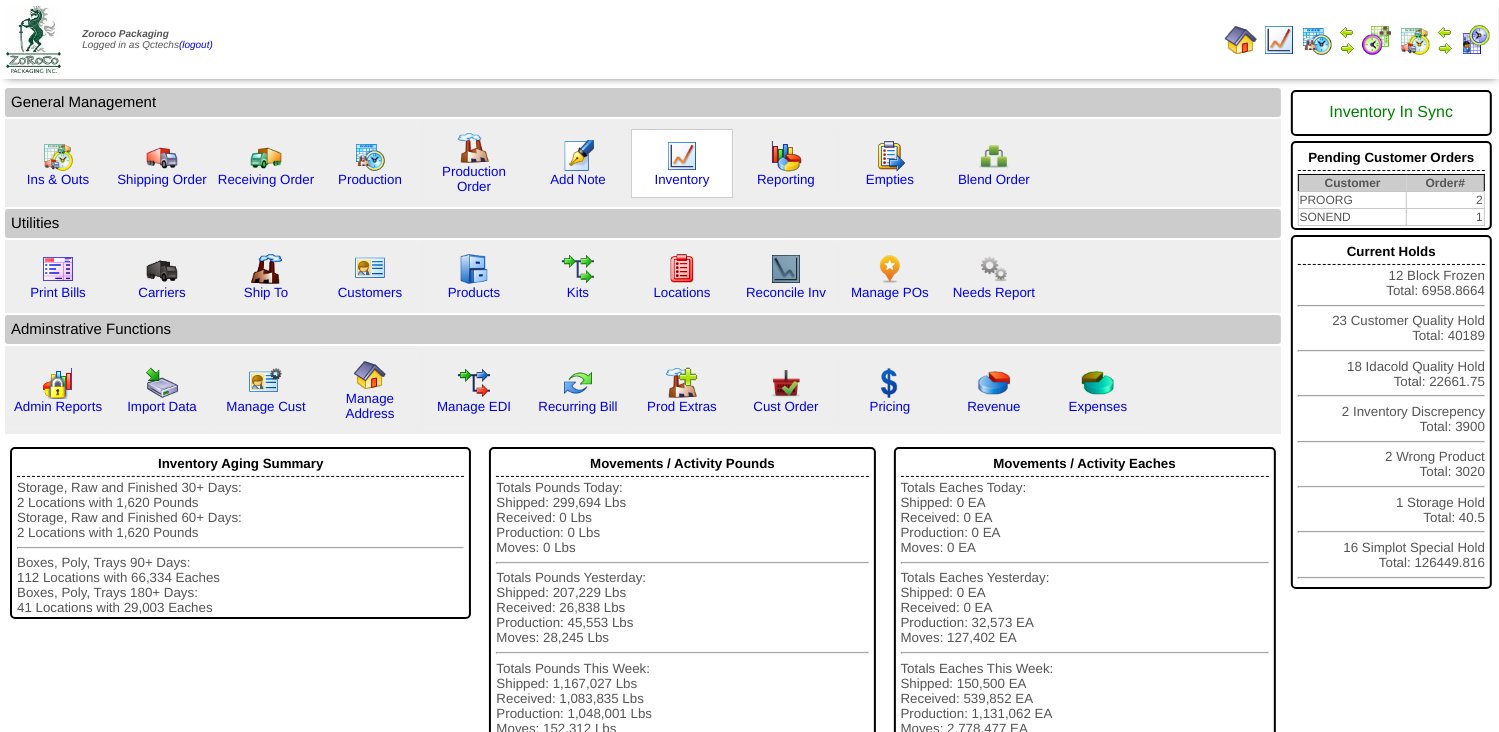 click at bounding box center (682, 156) 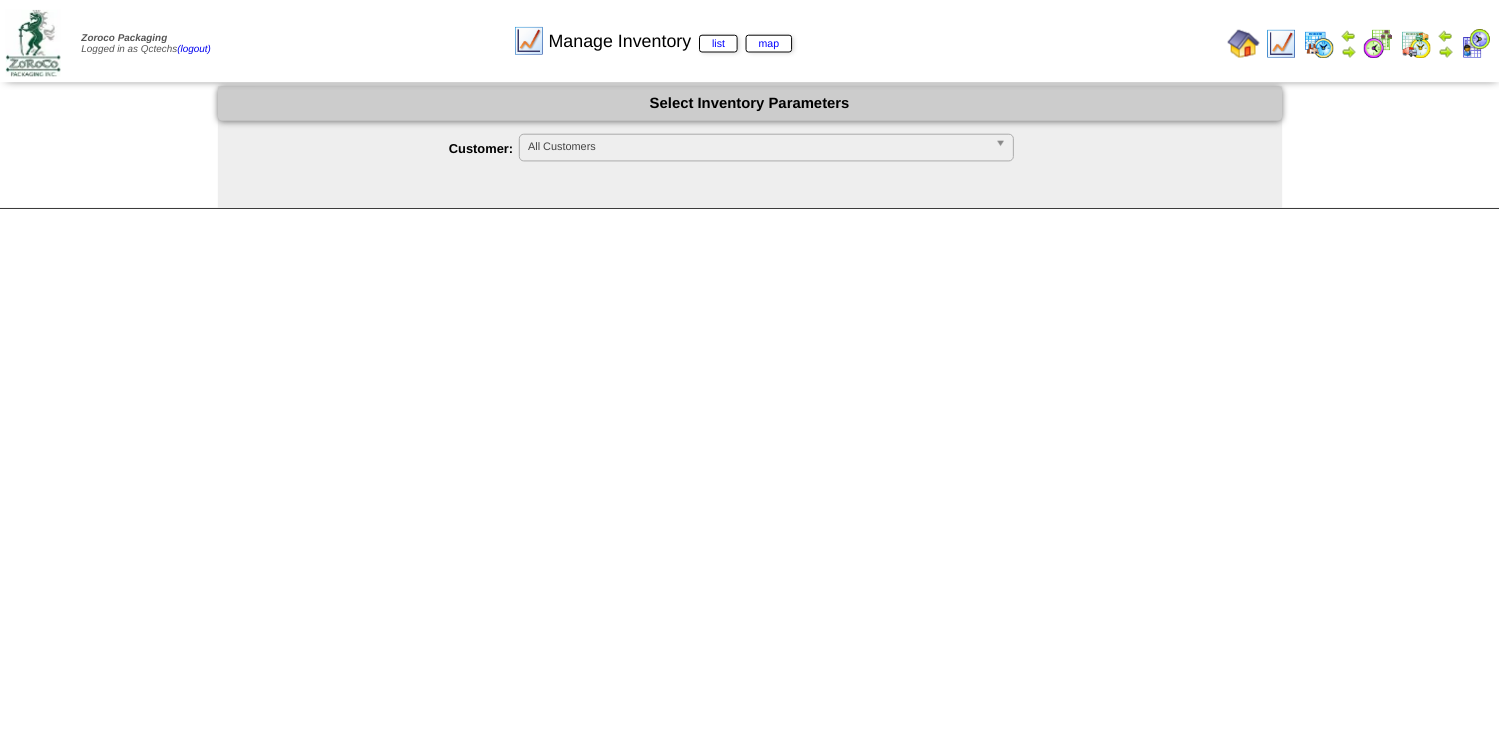 scroll, scrollTop: 0, scrollLeft: 0, axis: both 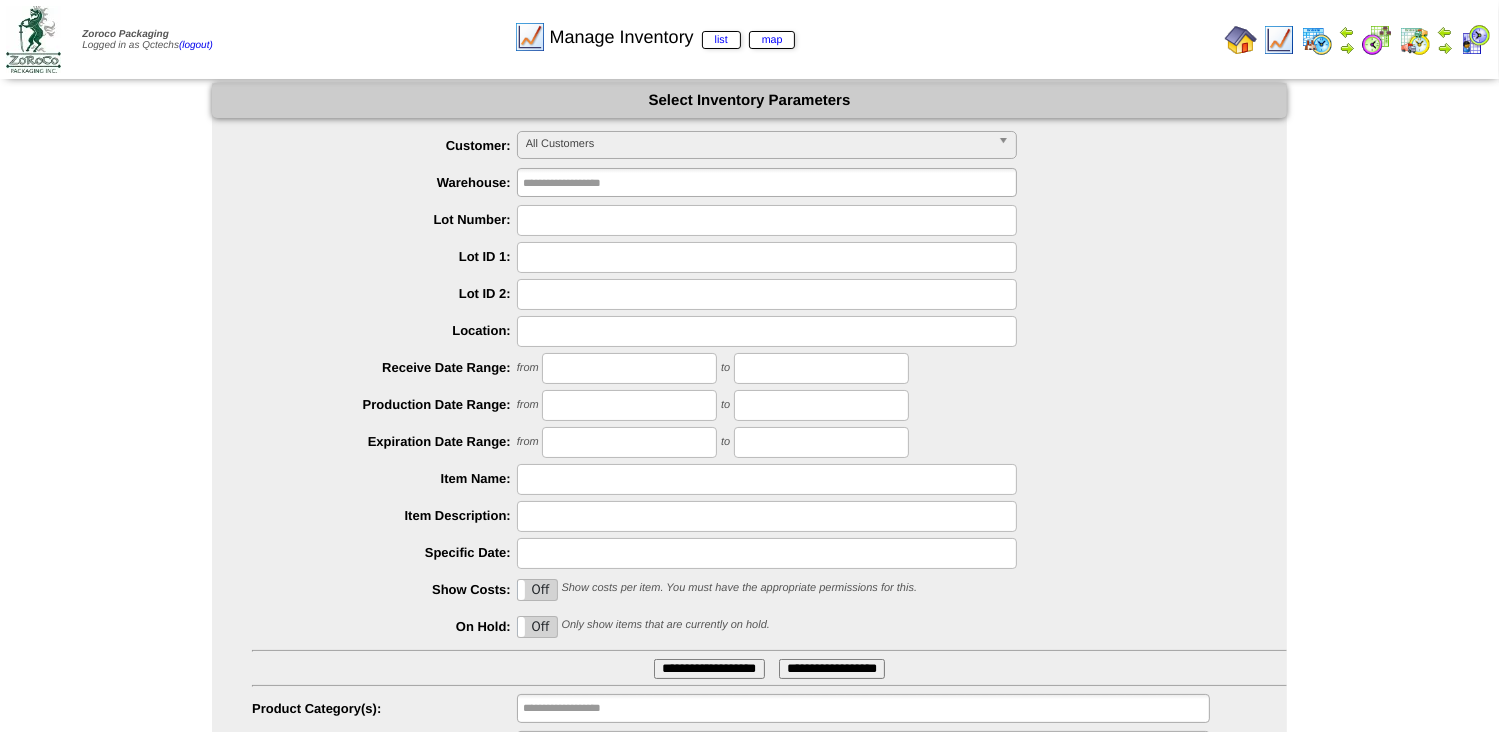 type 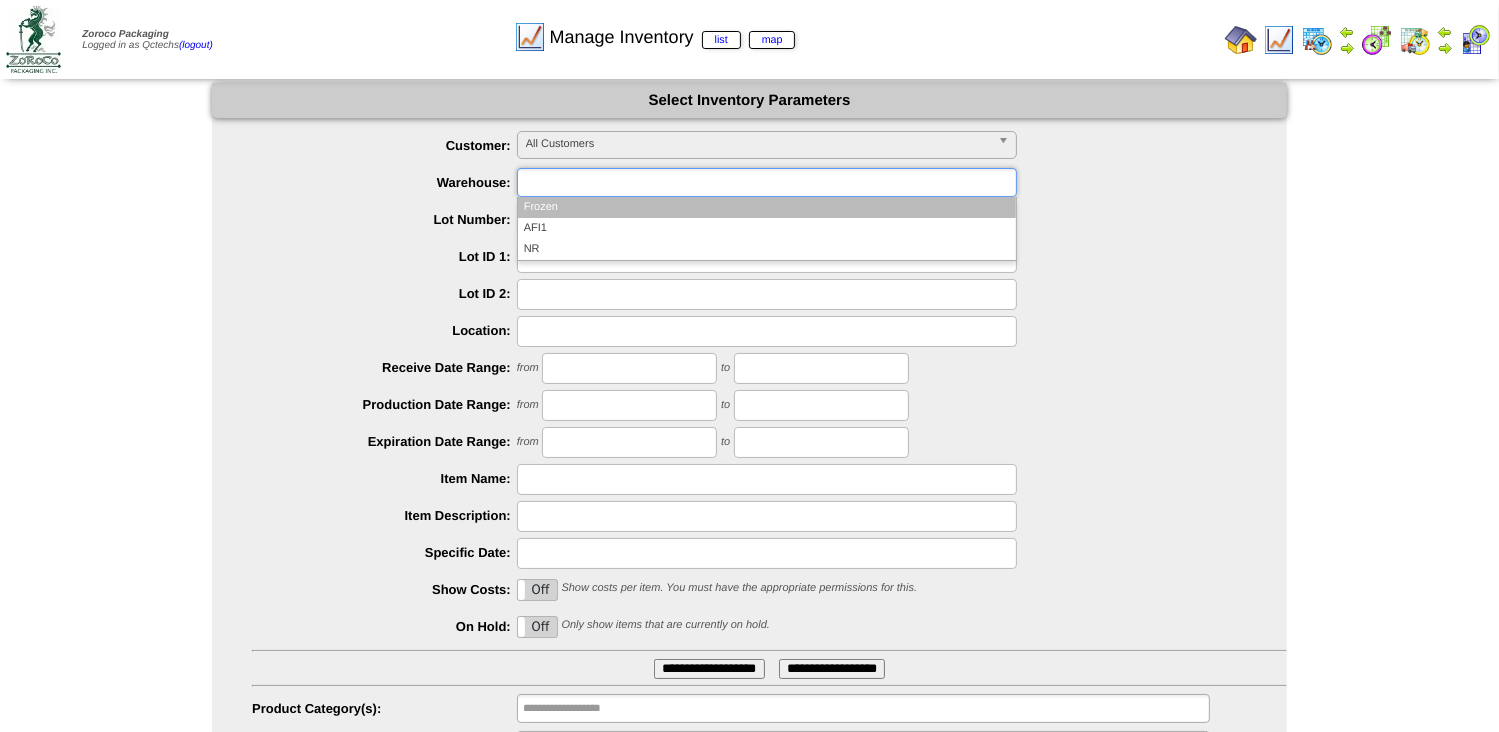click at bounding box center (587, 182) 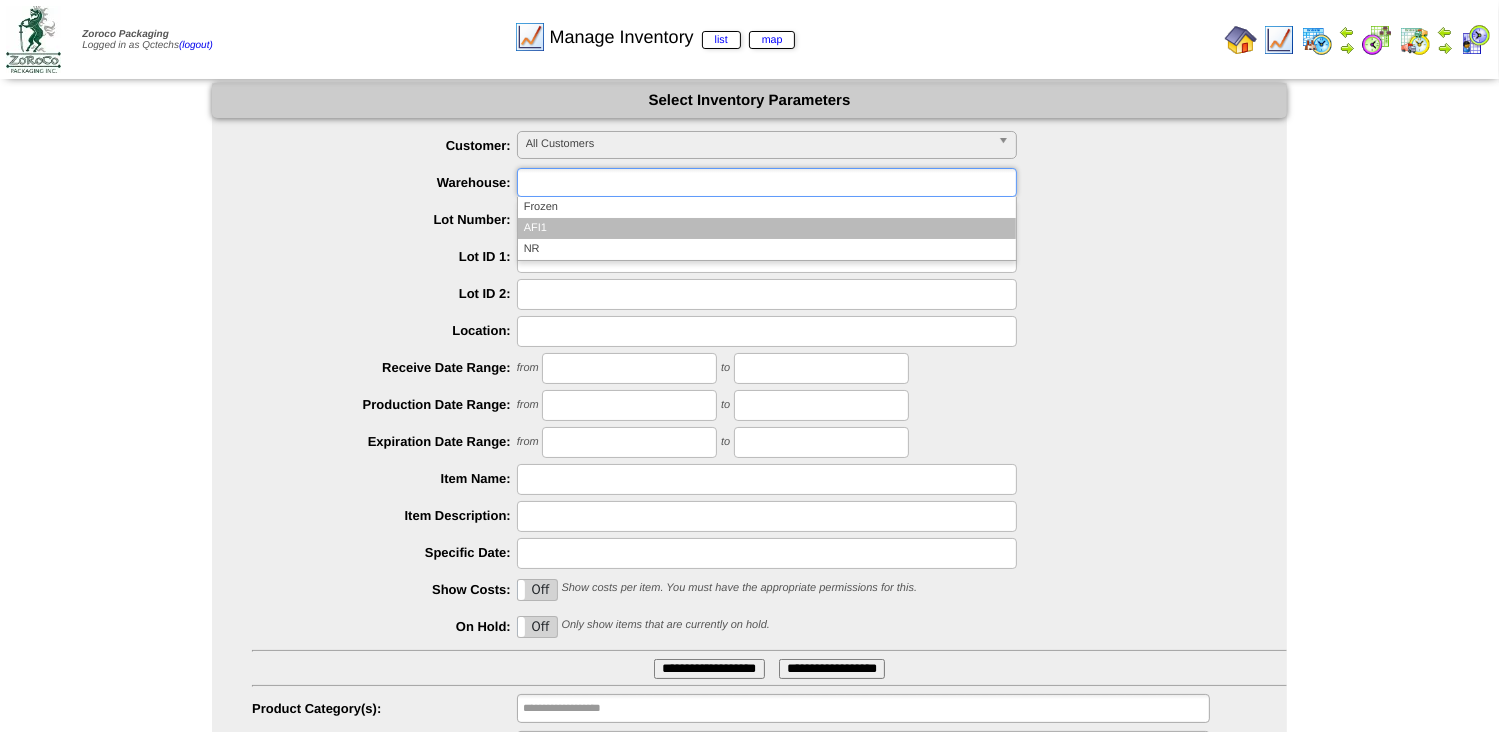 click on "AFI1" at bounding box center (767, 228) 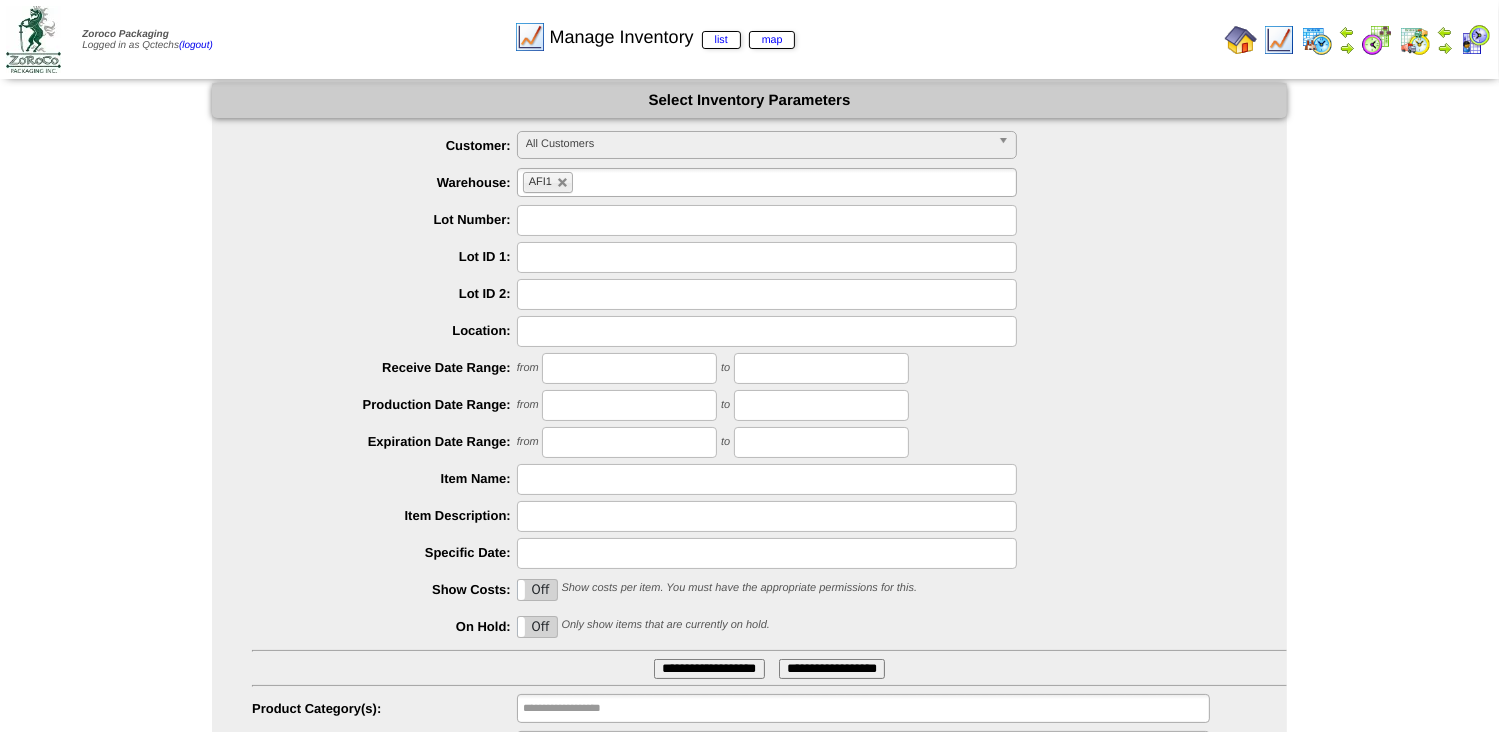 click at bounding box center [767, 479] 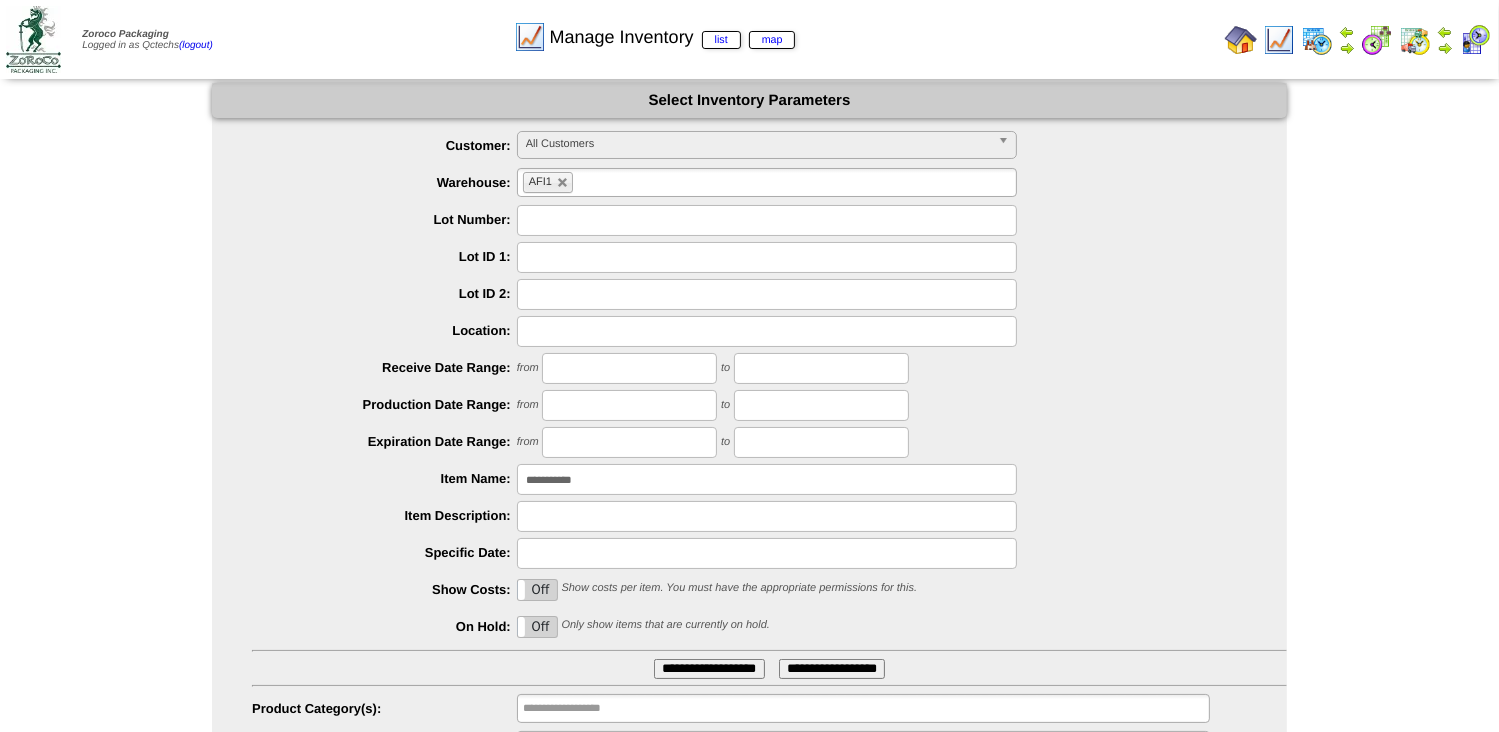 type on "**********" 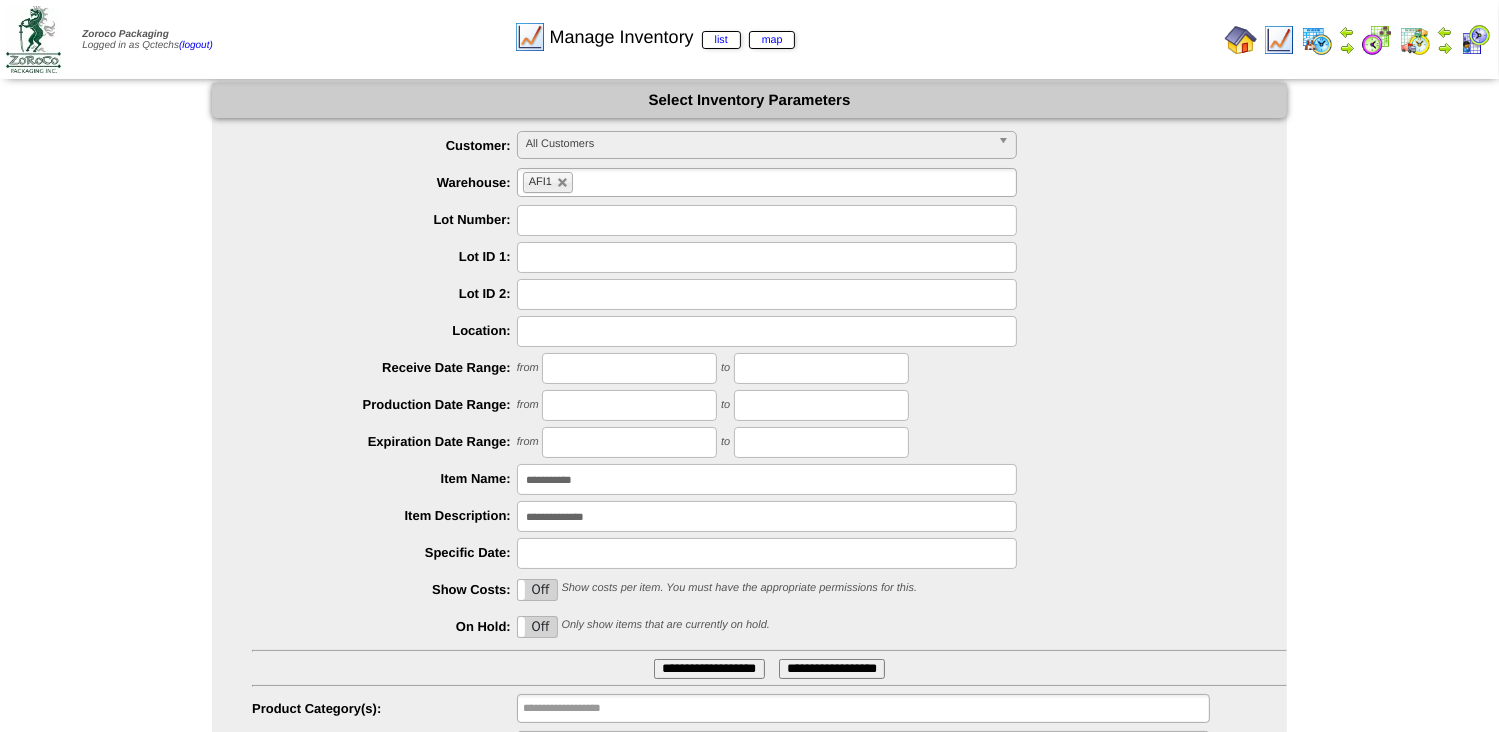 type on "**********" 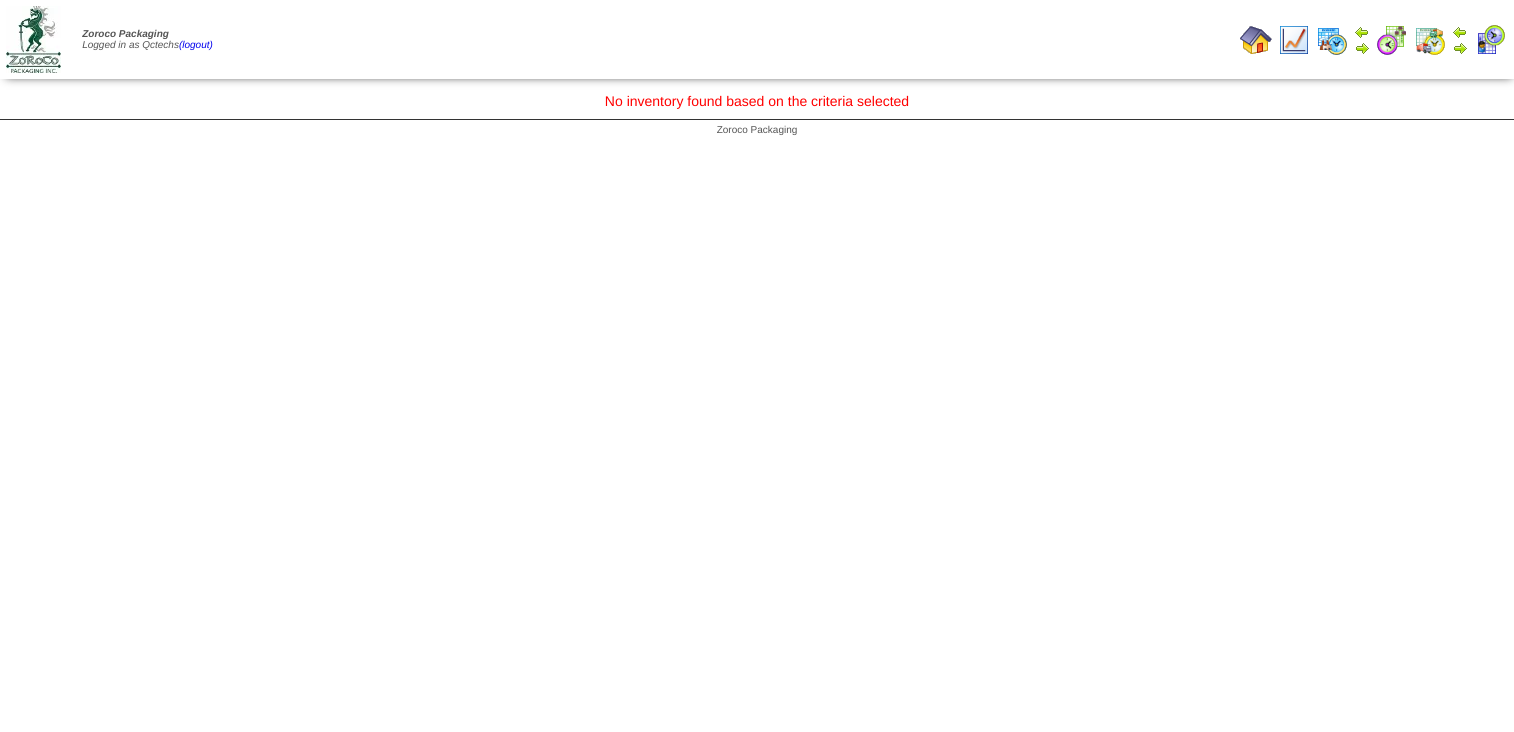 scroll, scrollTop: 0, scrollLeft: 0, axis: both 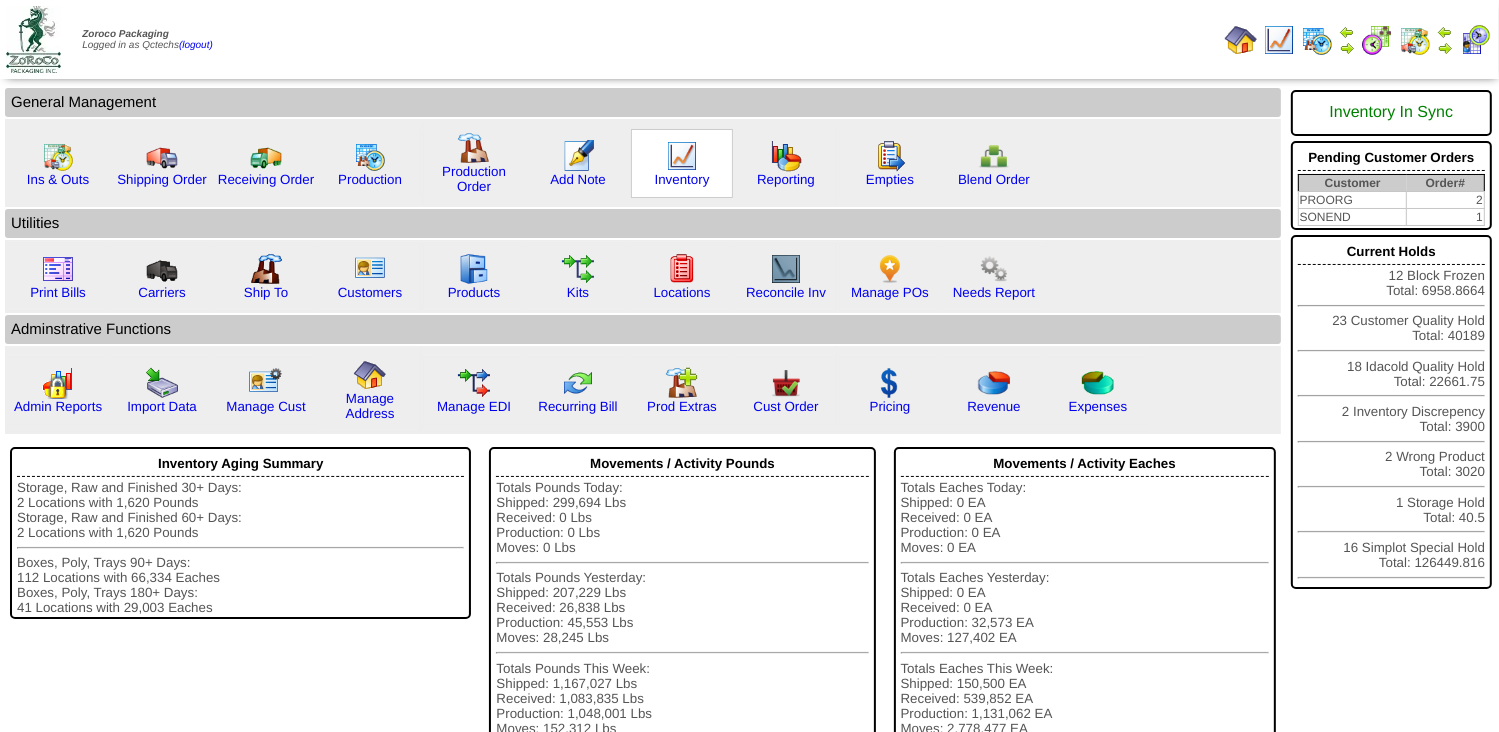 click at bounding box center (682, 156) 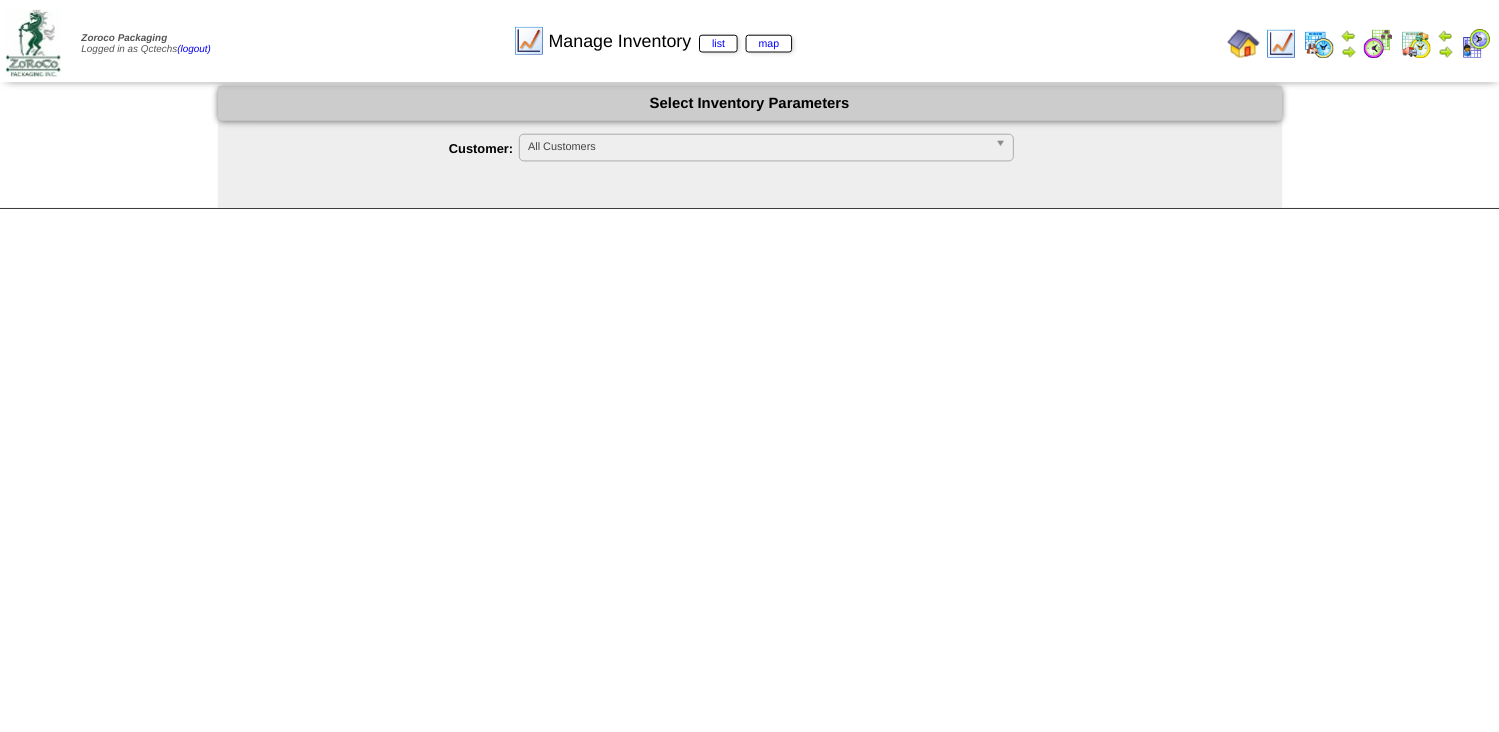 scroll, scrollTop: 0, scrollLeft: 0, axis: both 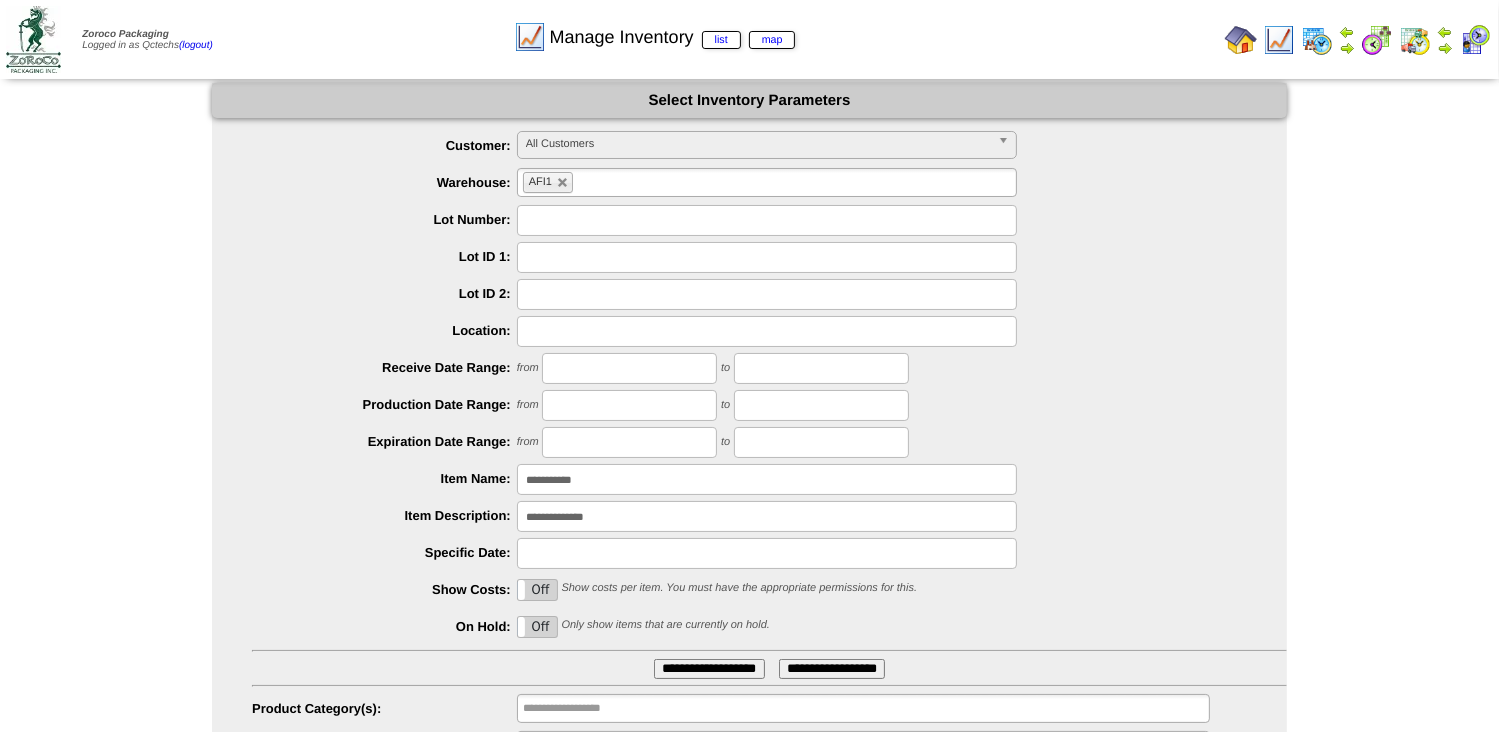 click at bounding box center (767, 257) 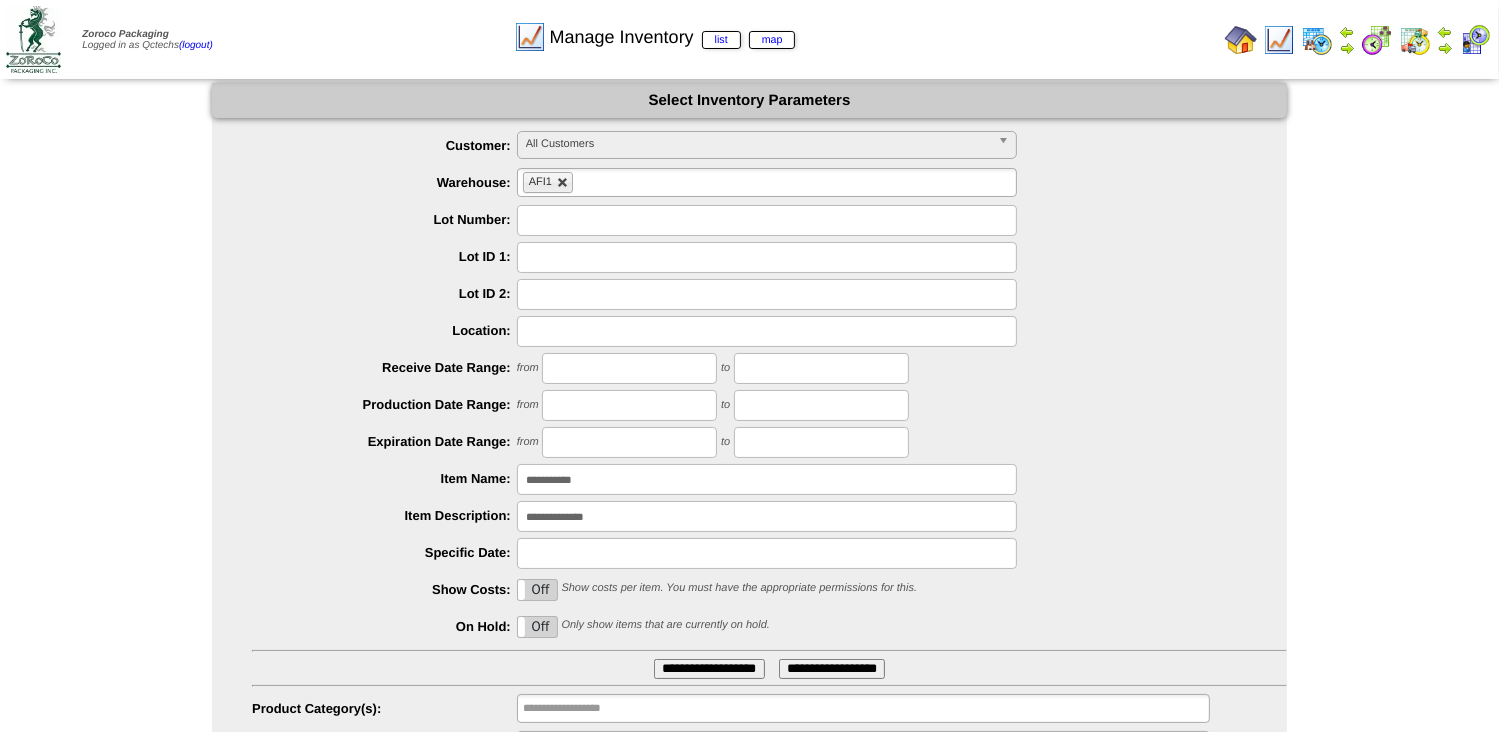 drag, startPoint x: 566, startPoint y: 218, endPoint x: 565, endPoint y: 183, distance: 35.014282 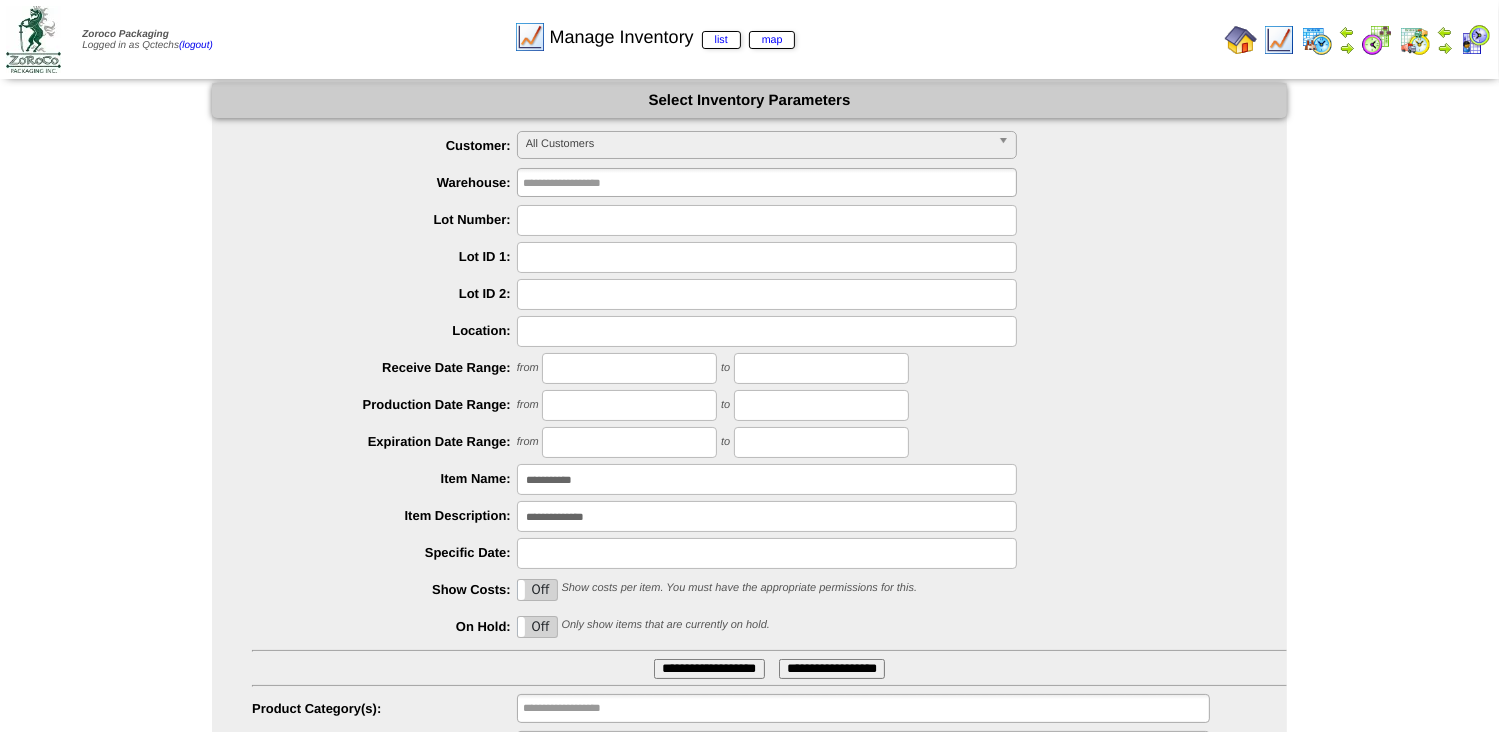 type 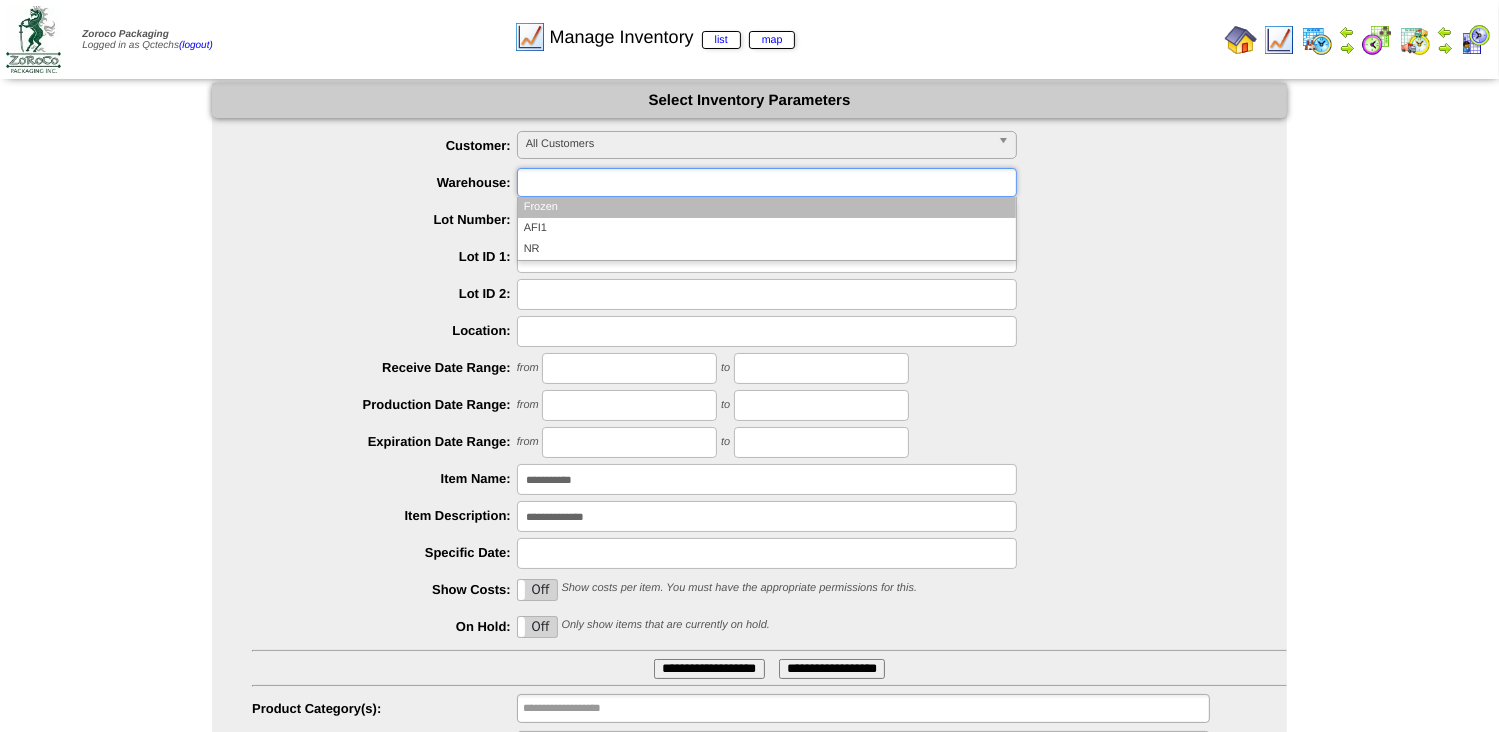 click at bounding box center [587, 182] 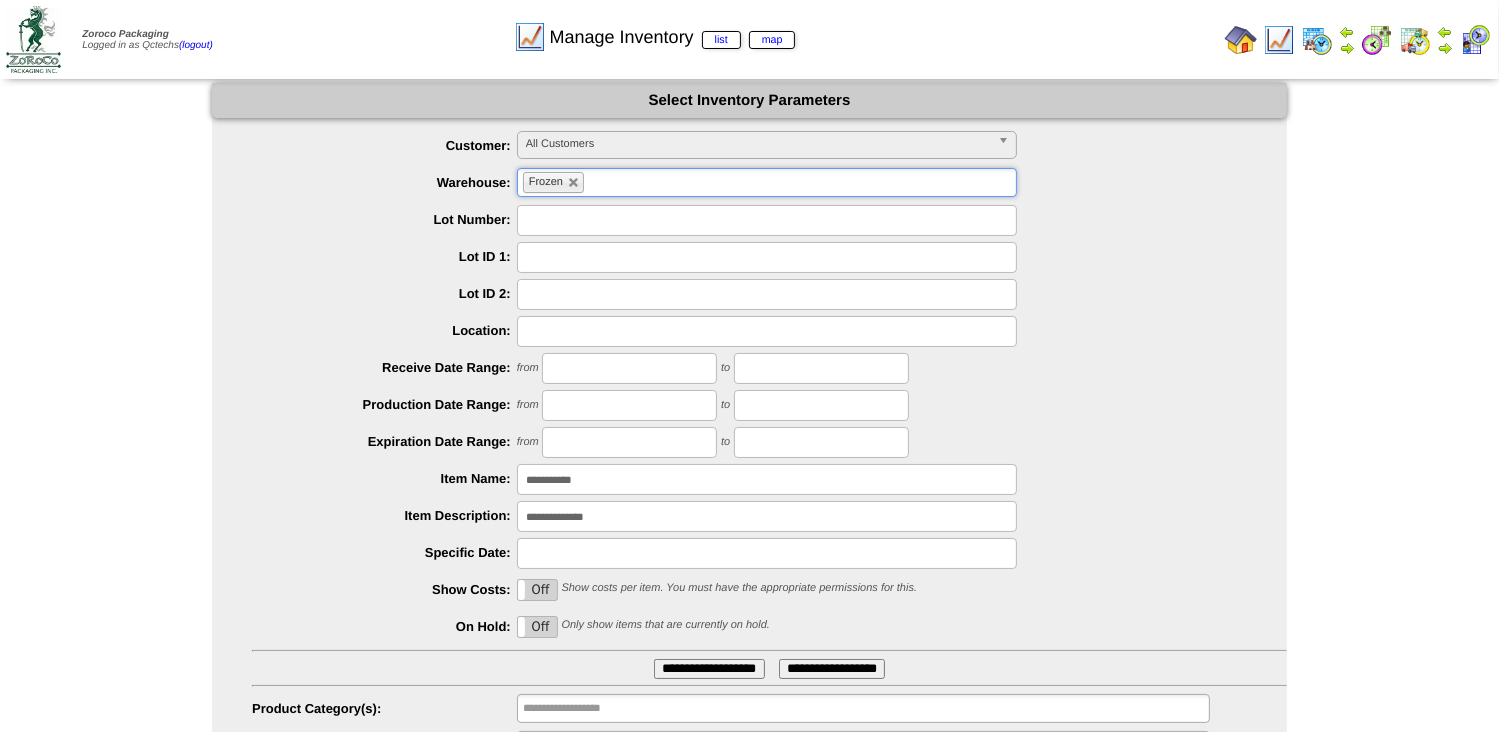 click on "**********" at bounding box center (709, 669) 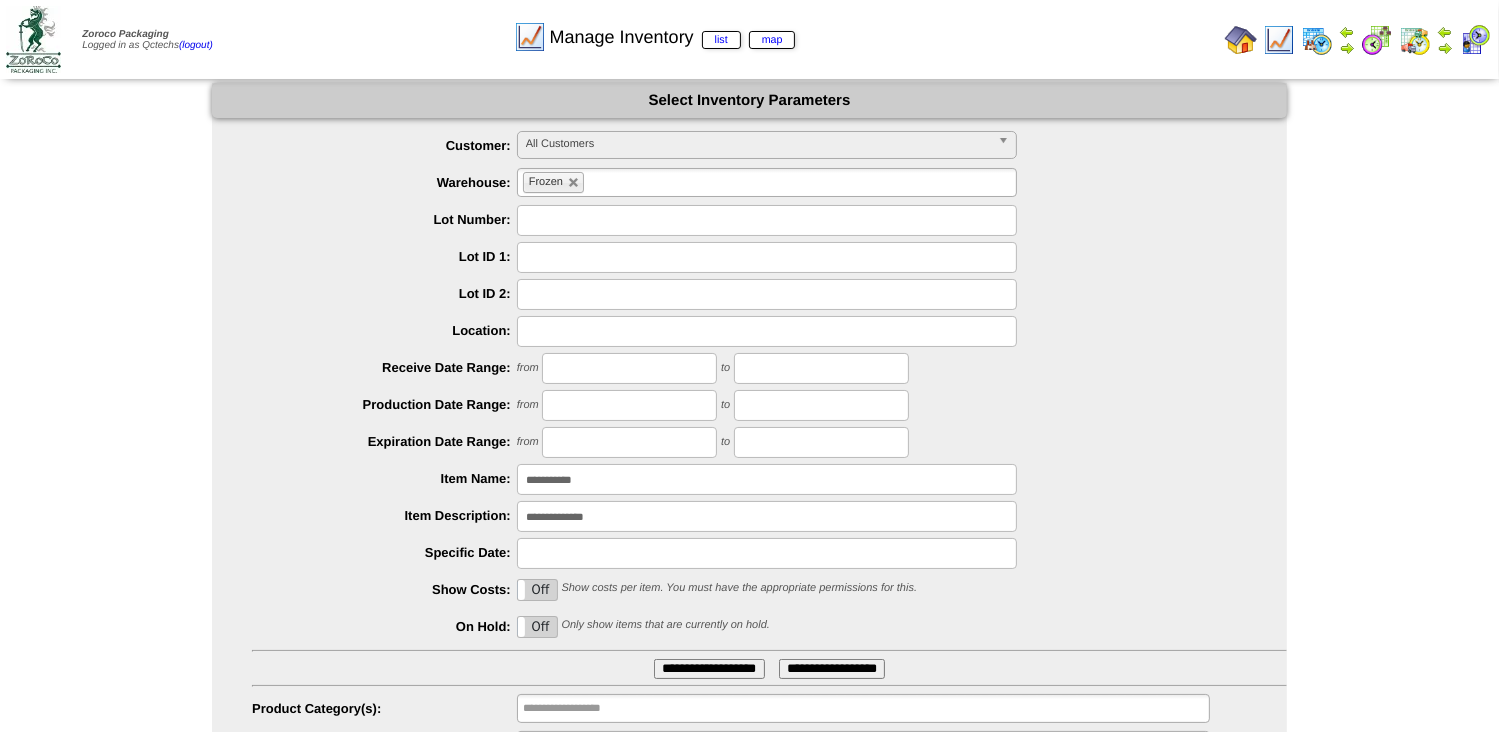 click on "**********" at bounding box center [709, 669] 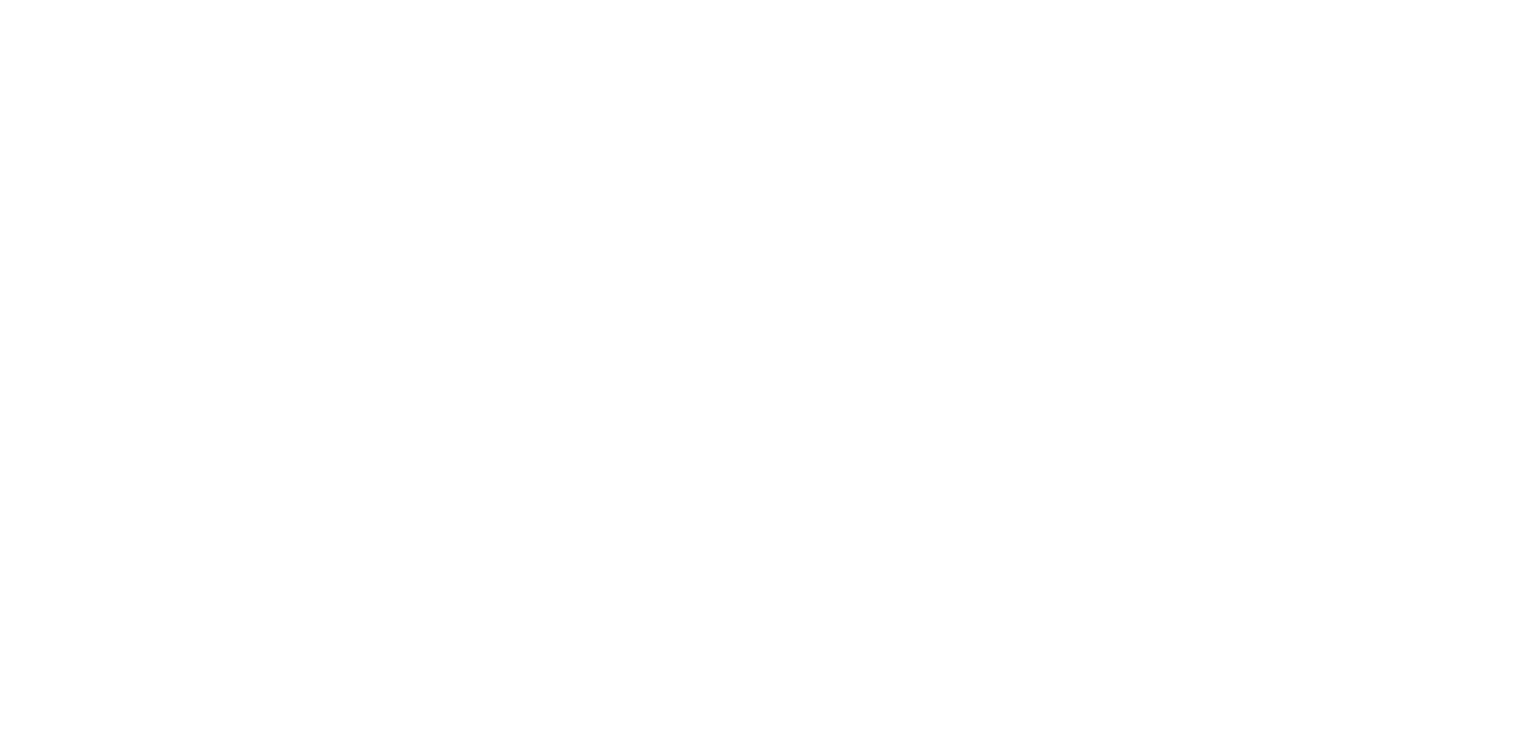 scroll, scrollTop: 0, scrollLeft: 0, axis: both 